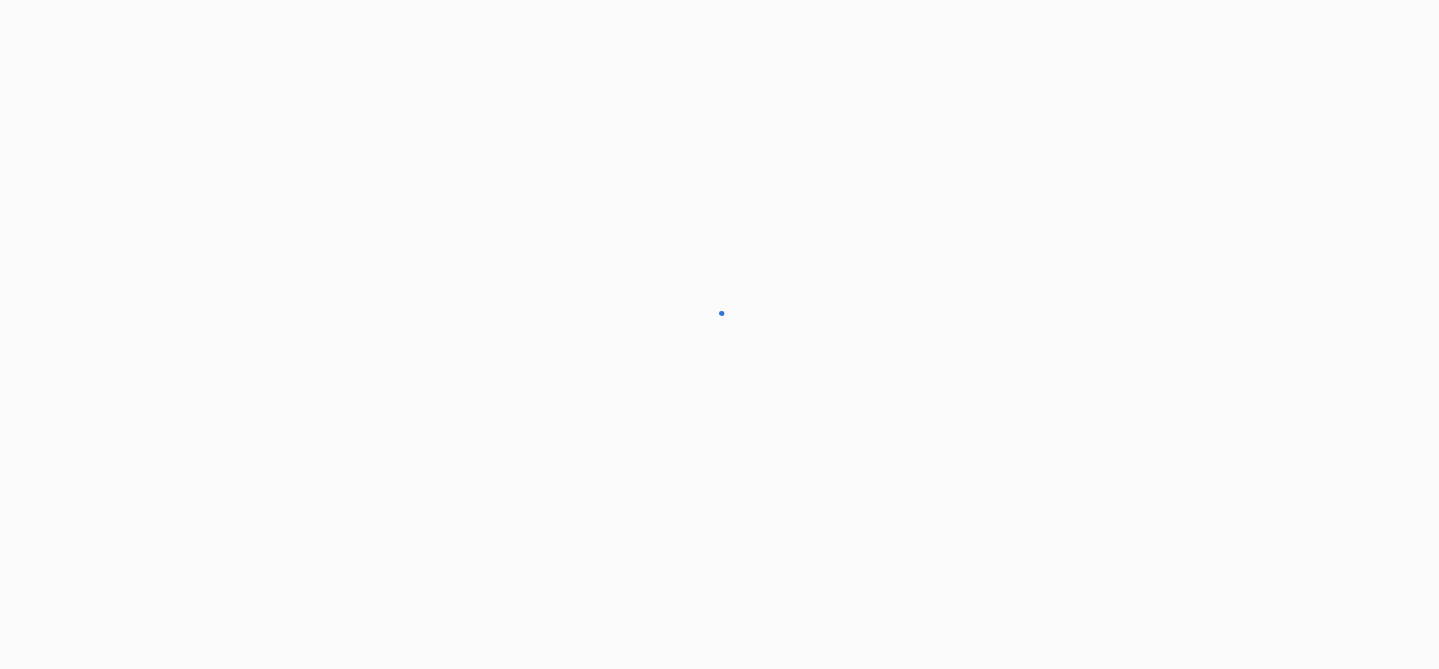 scroll, scrollTop: 0, scrollLeft: 0, axis: both 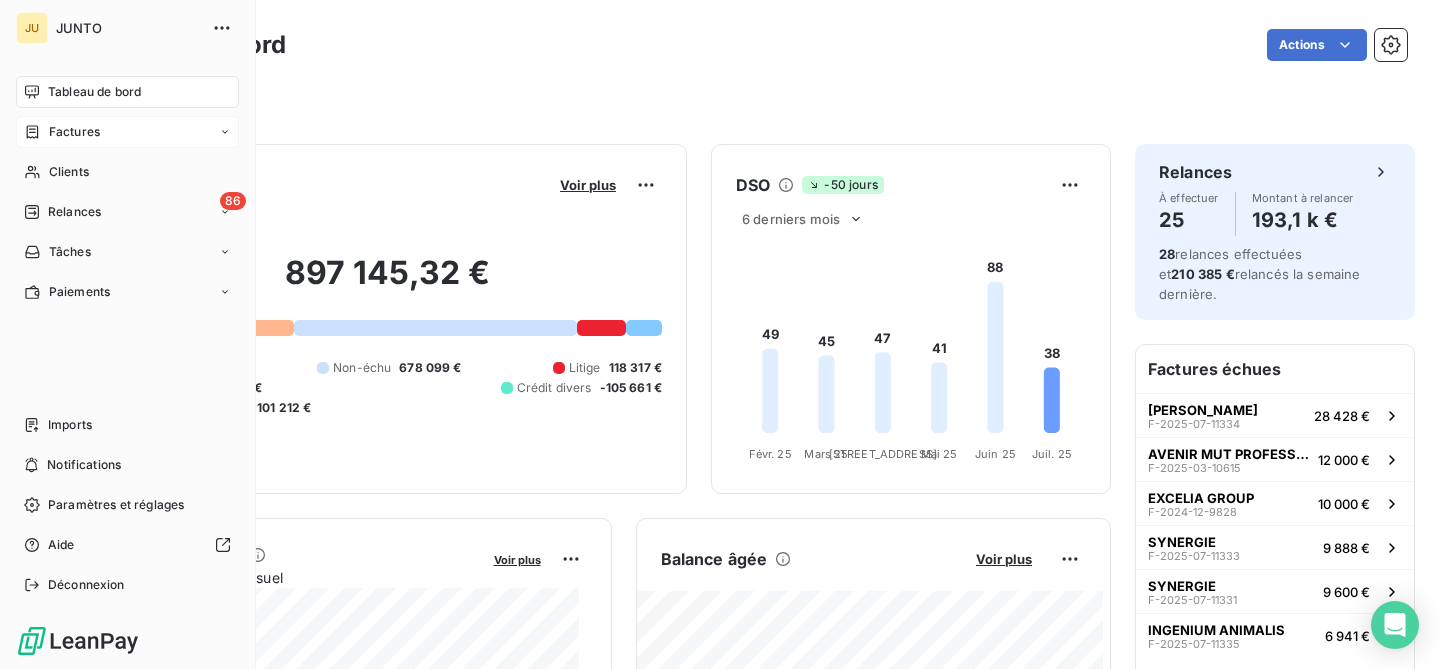 click on "Factures" at bounding box center (127, 132) 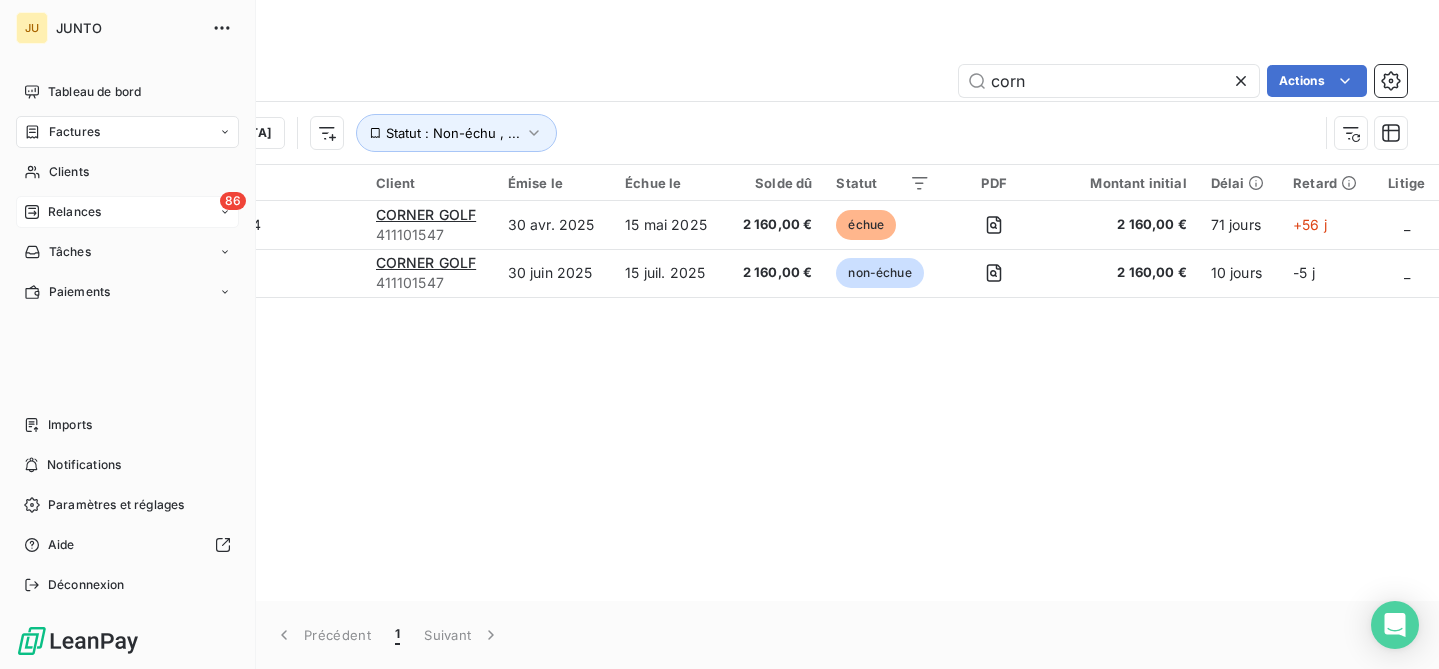 click on "Relances" at bounding box center [74, 212] 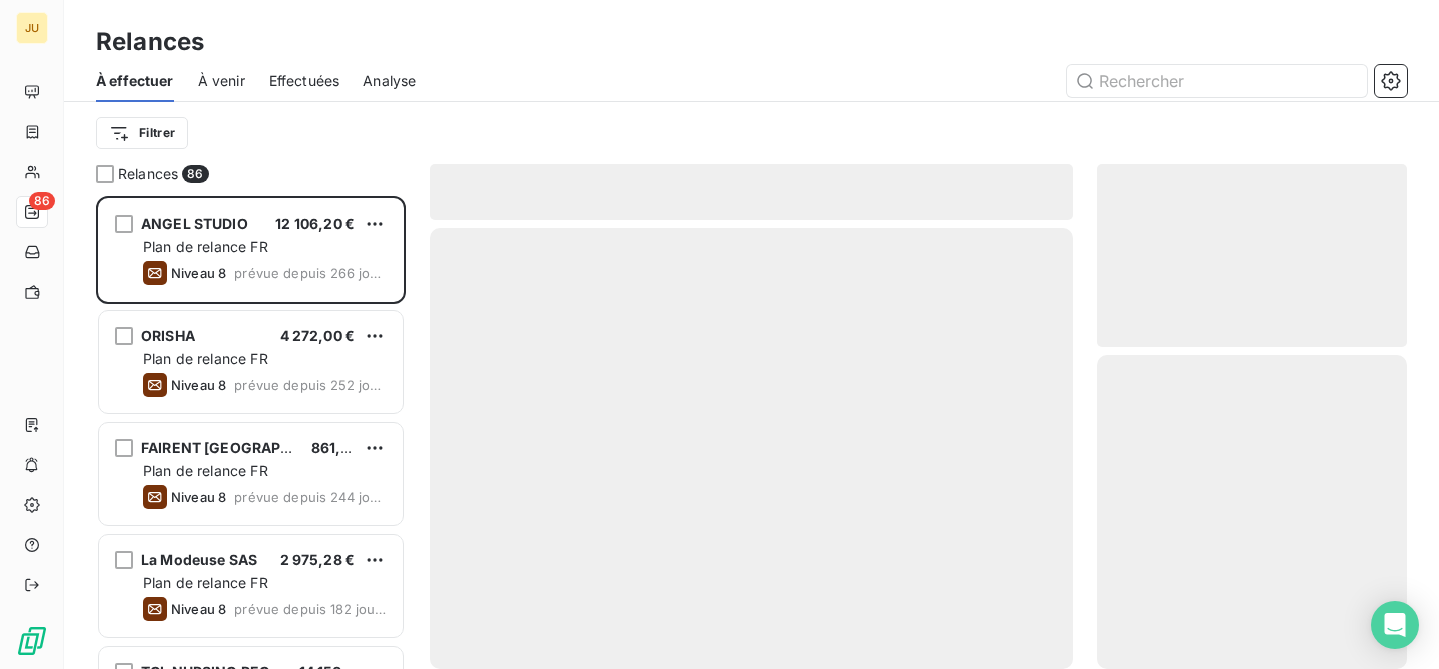 scroll, scrollTop: 16, scrollLeft: 16, axis: both 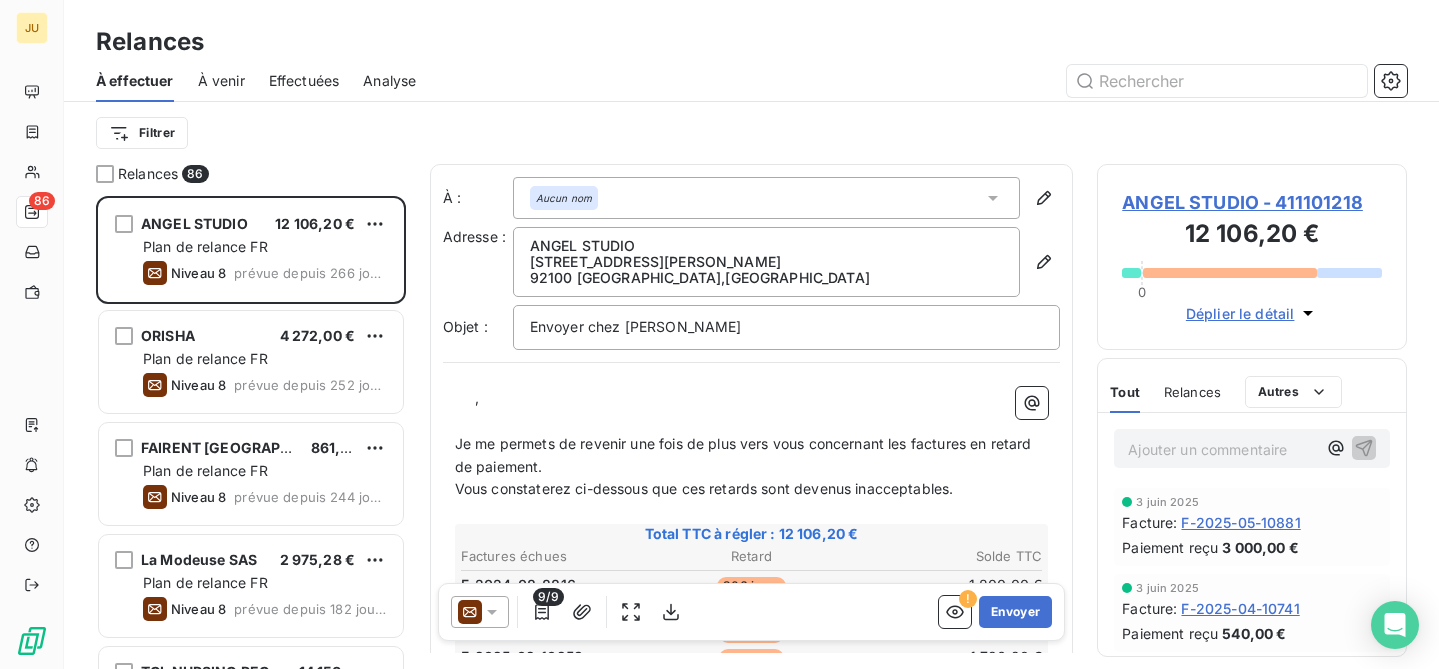 click on "Effectuées" at bounding box center (304, 81) 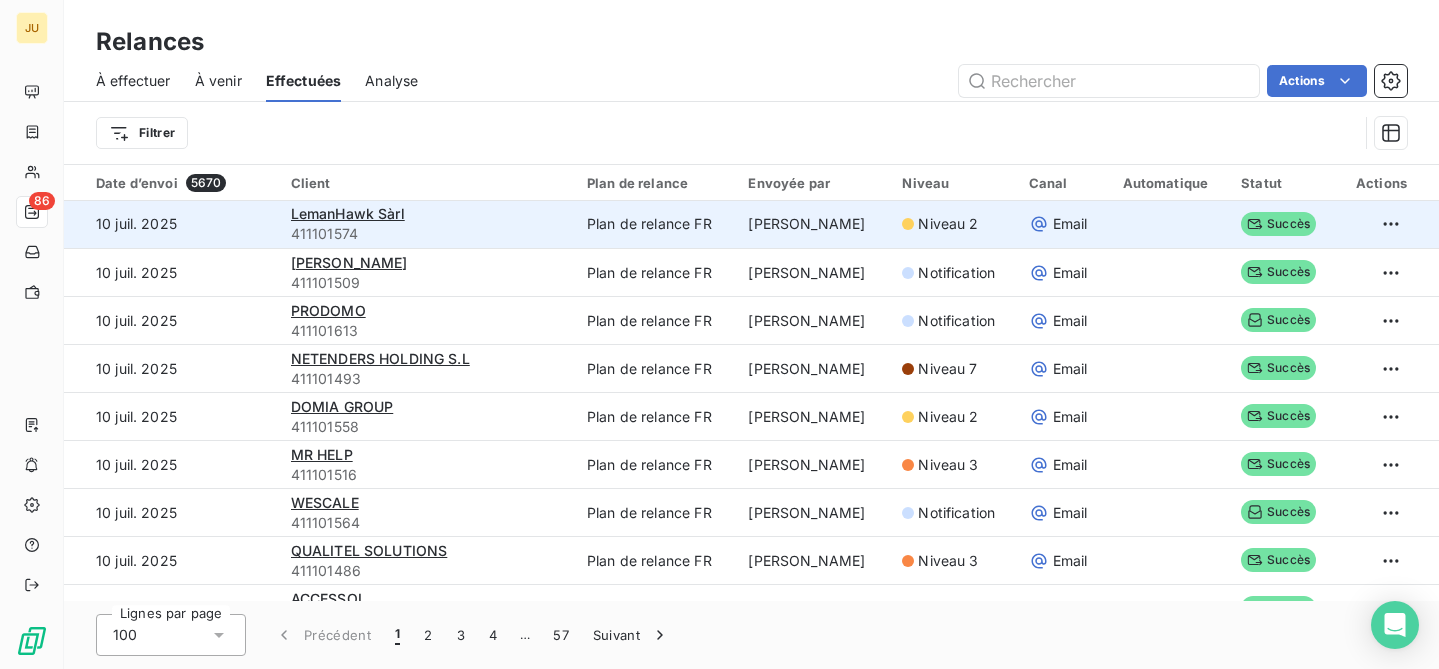 click on "411101574" at bounding box center [427, 234] 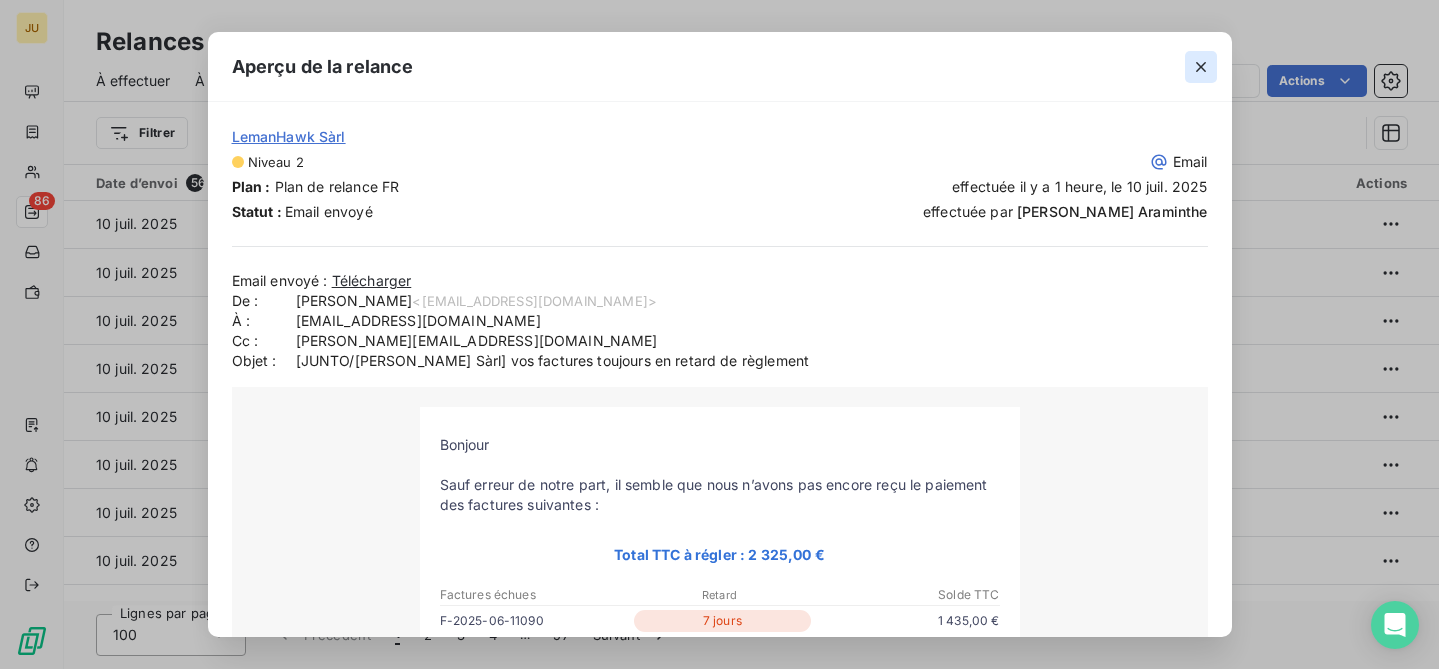 click 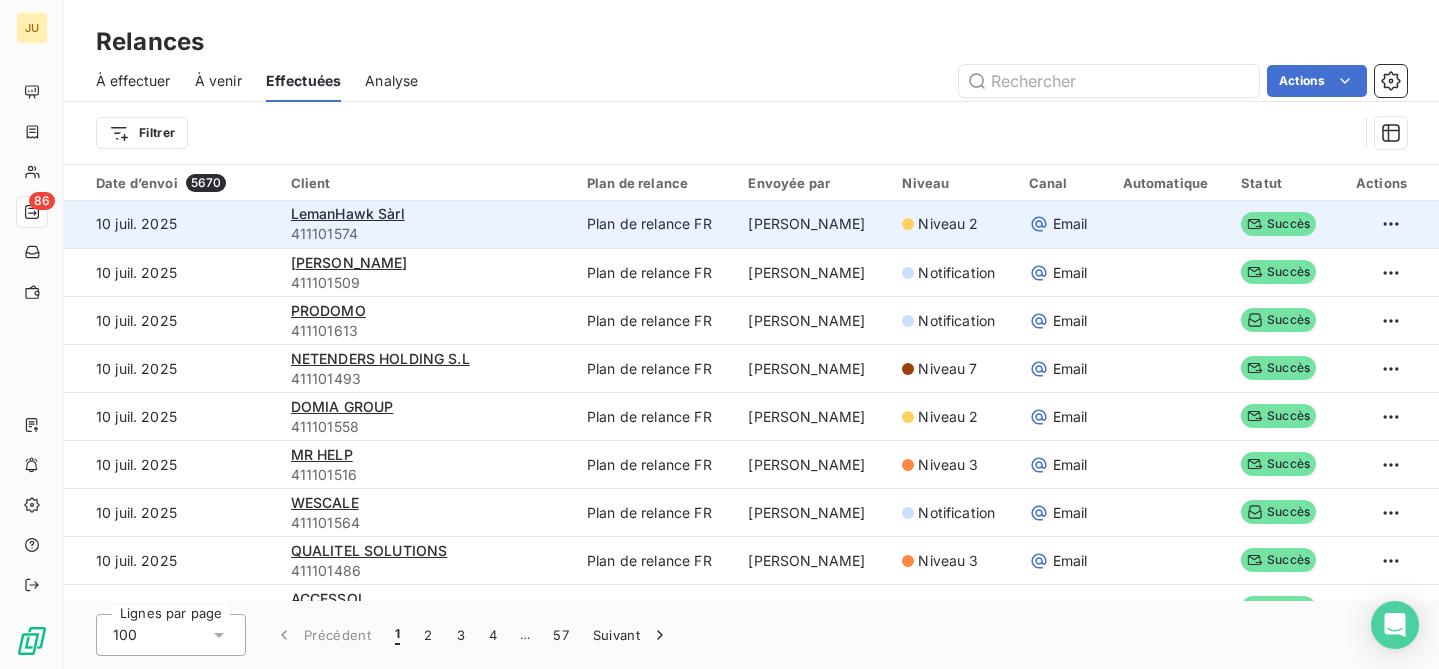 click on "411101574" at bounding box center [427, 234] 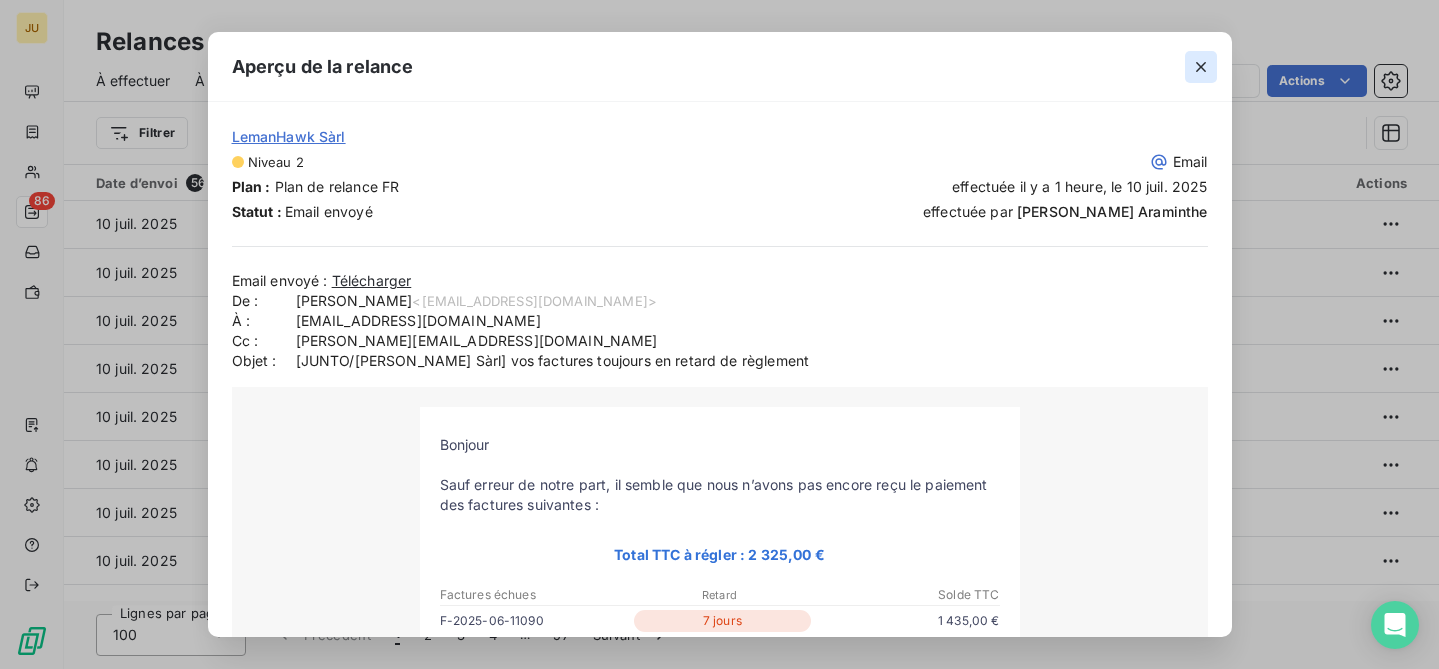click 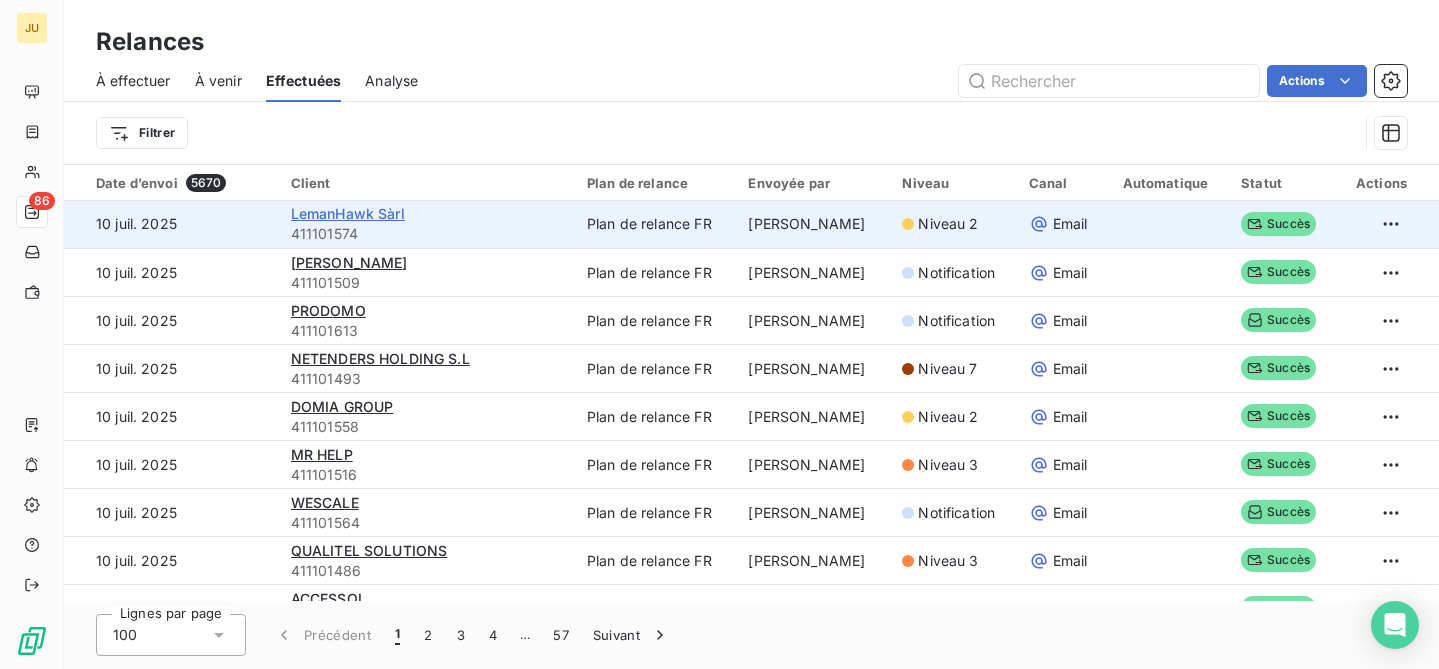 click on "LemanHawk Sàrl" at bounding box center (348, 213) 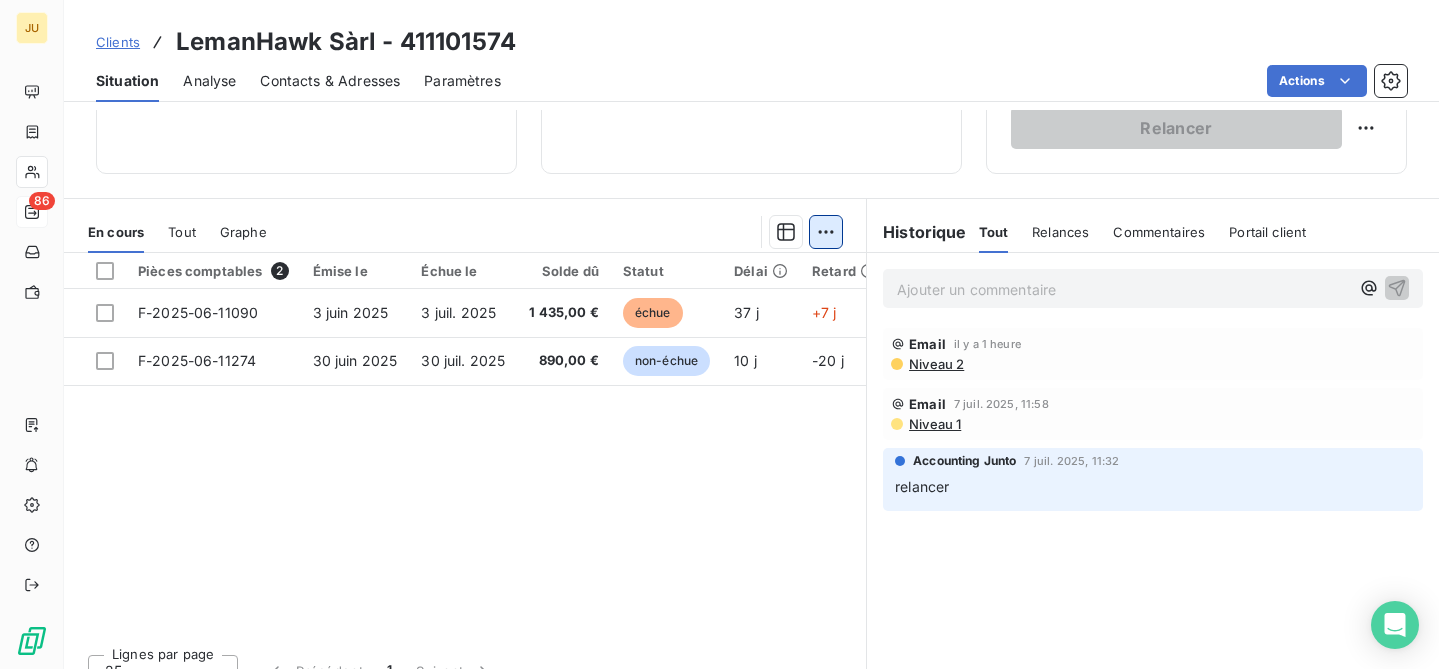scroll, scrollTop: 387, scrollLeft: 0, axis: vertical 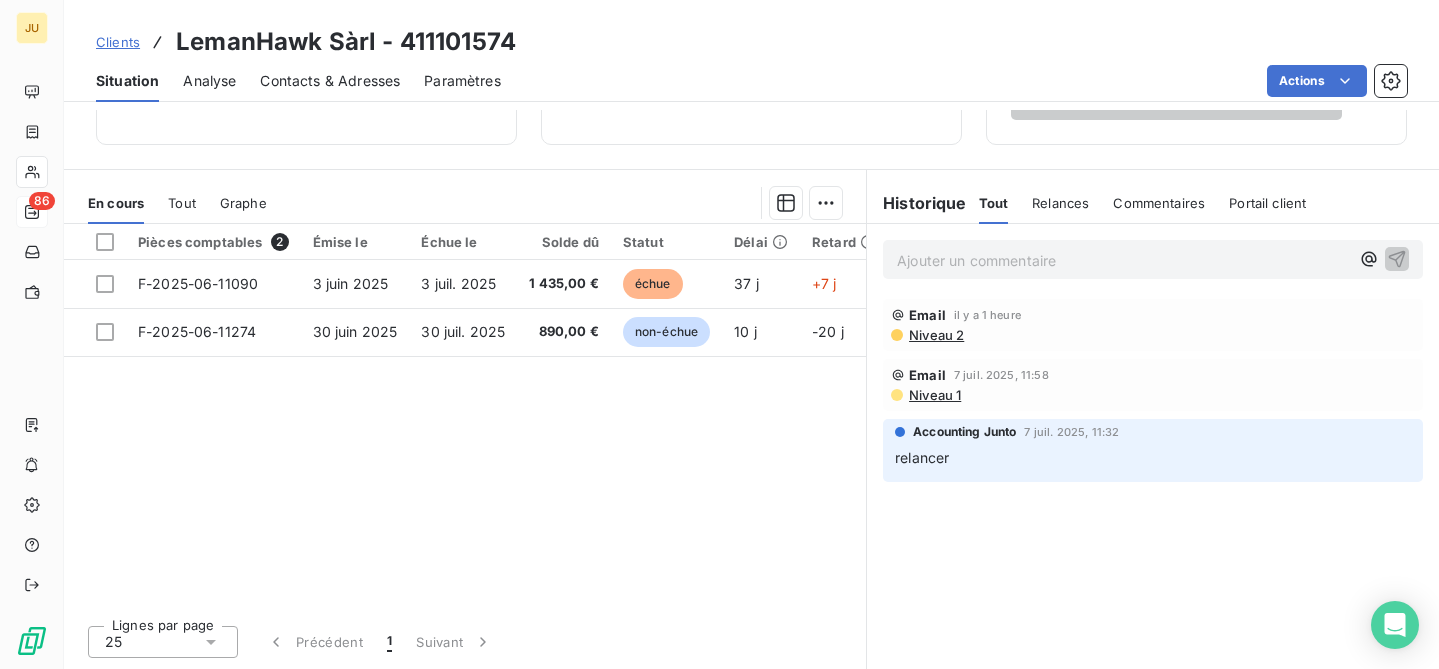 click on "Ajouter un commentaire ﻿" at bounding box center [1123, 260] 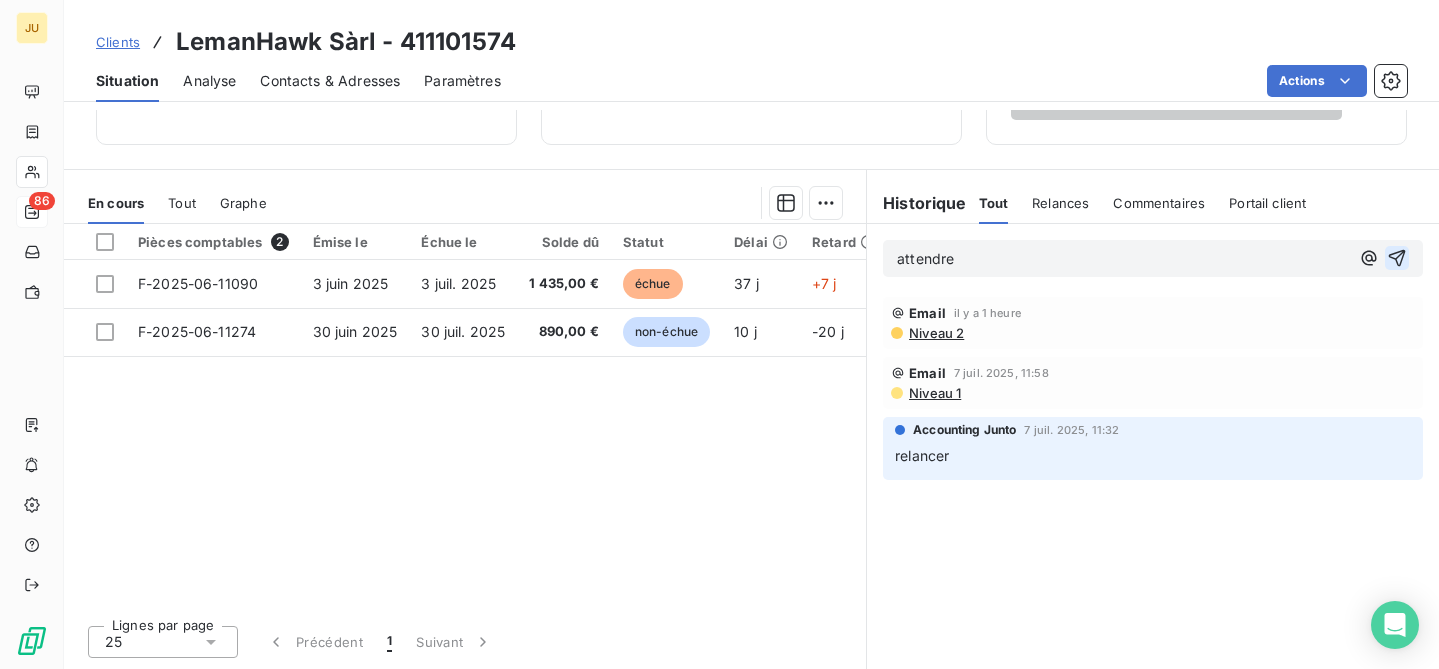 click 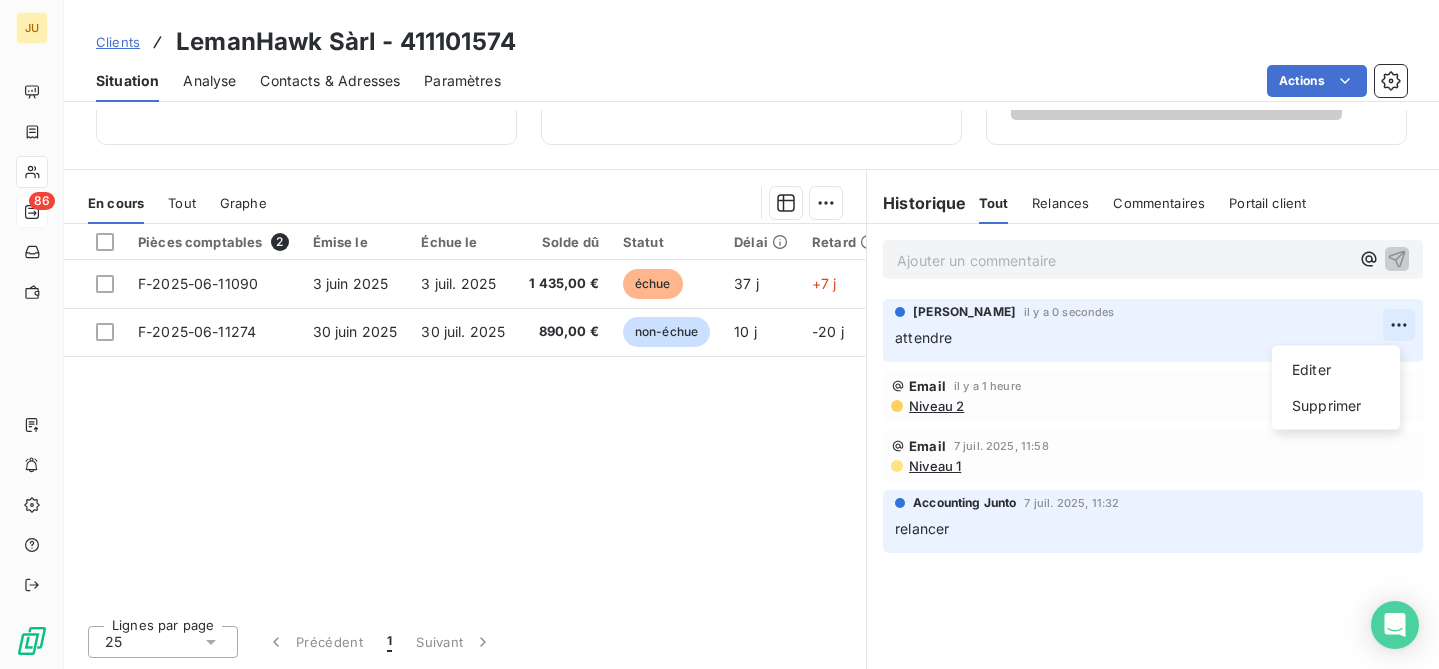 click on "JU 86 Clients LemanHawk Sàrl - 411101574 Situation Analyse Contacts & Adresses Paramètres Actions Informations client Gestionnaires Aucun Propriétés Client Tags Encours client   2 325,00 € 0 Échu 1 435,00 € Non-échu 890,00 €     Limite d’encours Ajouter une limite d’encours autorisé Gestion du risque Surveiller ce client en intégrant votre outil de gestion des risques client. Relance Plan de relance Plan de relance FR Prochaine relance prévue le  13 juil. 2025 Niveau 3 Relancer En cours Tout Graphe Pièces comptables 2 Émise le Échue le Solde dû Statut Délai   Retard   F-2025-06-11090 3 juin 2025 3 juil. 2025 1 435,00 € échue 37 j +7 j F-2025-06-11274 30 juin 2025 30 juil. 2025 890,00 € non-échue 10 j -20 j Lignes par page 25 Précédent 1 Suivant Historique Tout Relances Commentaires Portail client Tout Relances Commentaires Portail client Ajouter un commentaire ﻿ [PERSON_NAME] il y a 0 secondes attendre  Editer Supprimer Email il y a 1 heure Email" at bounding box center [719, 334] 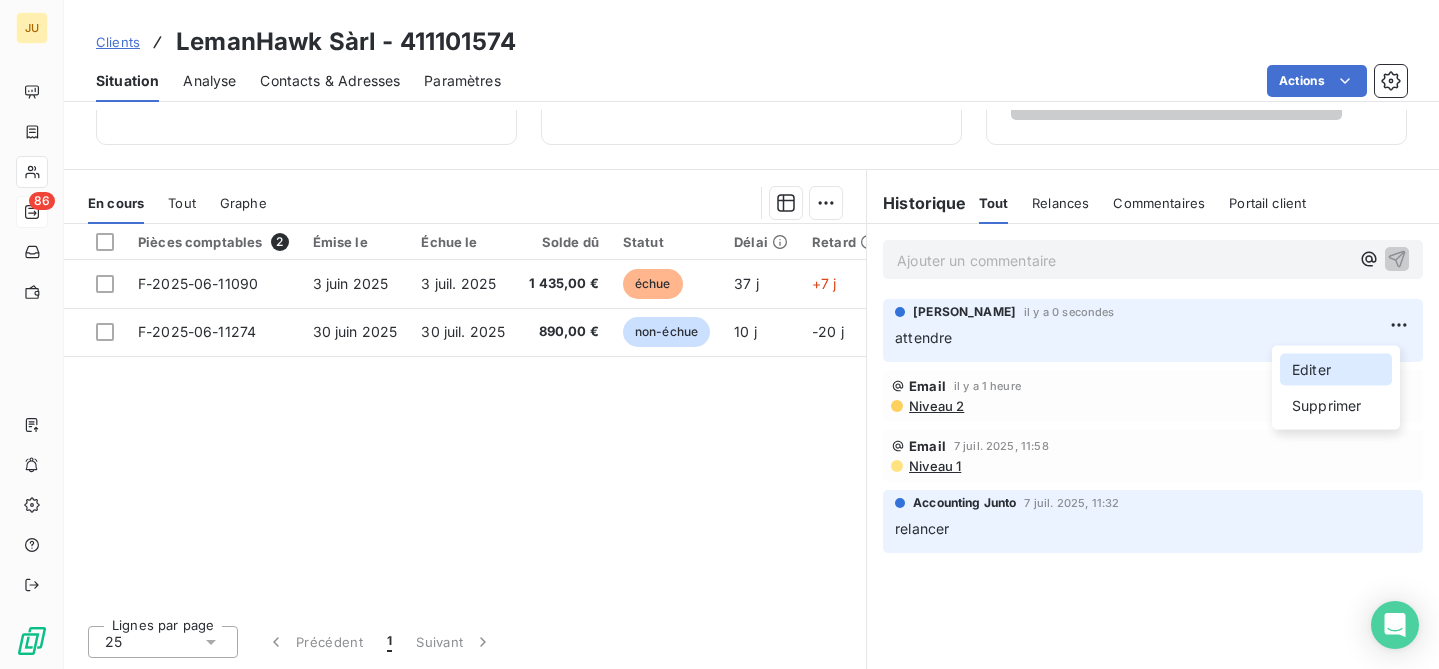 click on "Editer" at bounding box center [1336, 370] 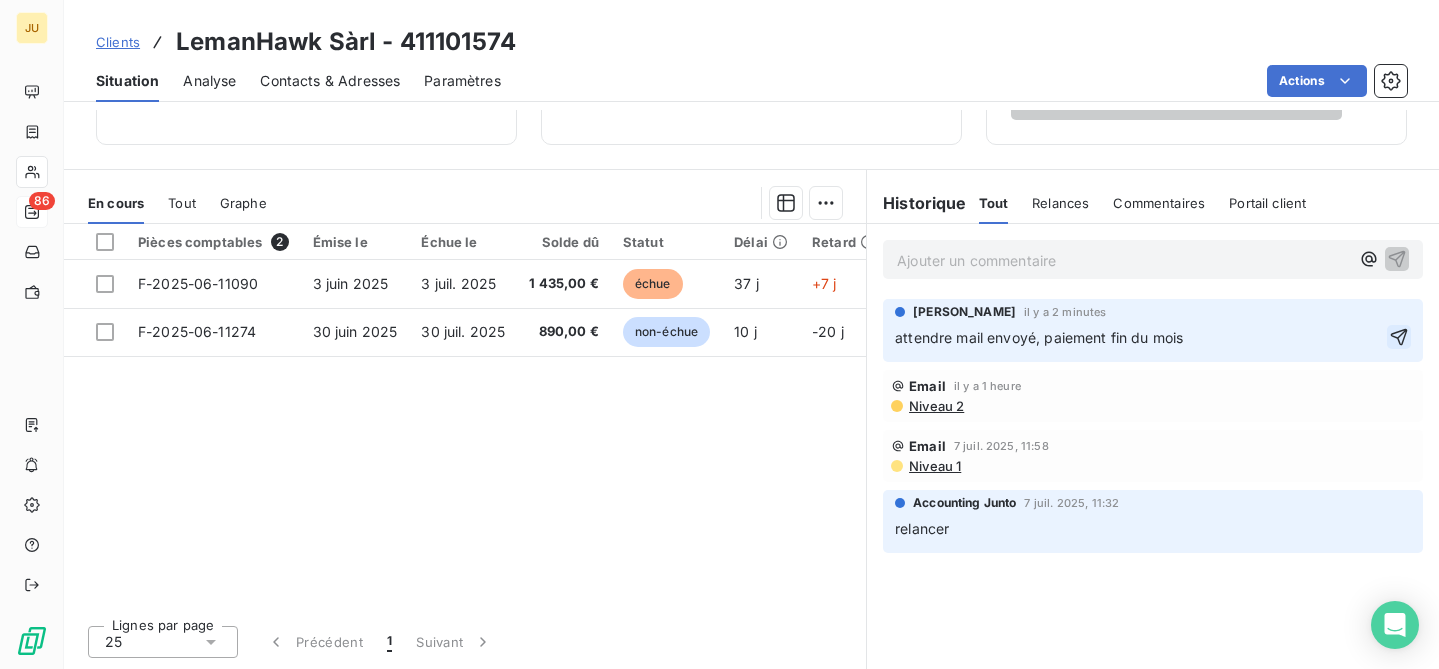 click 